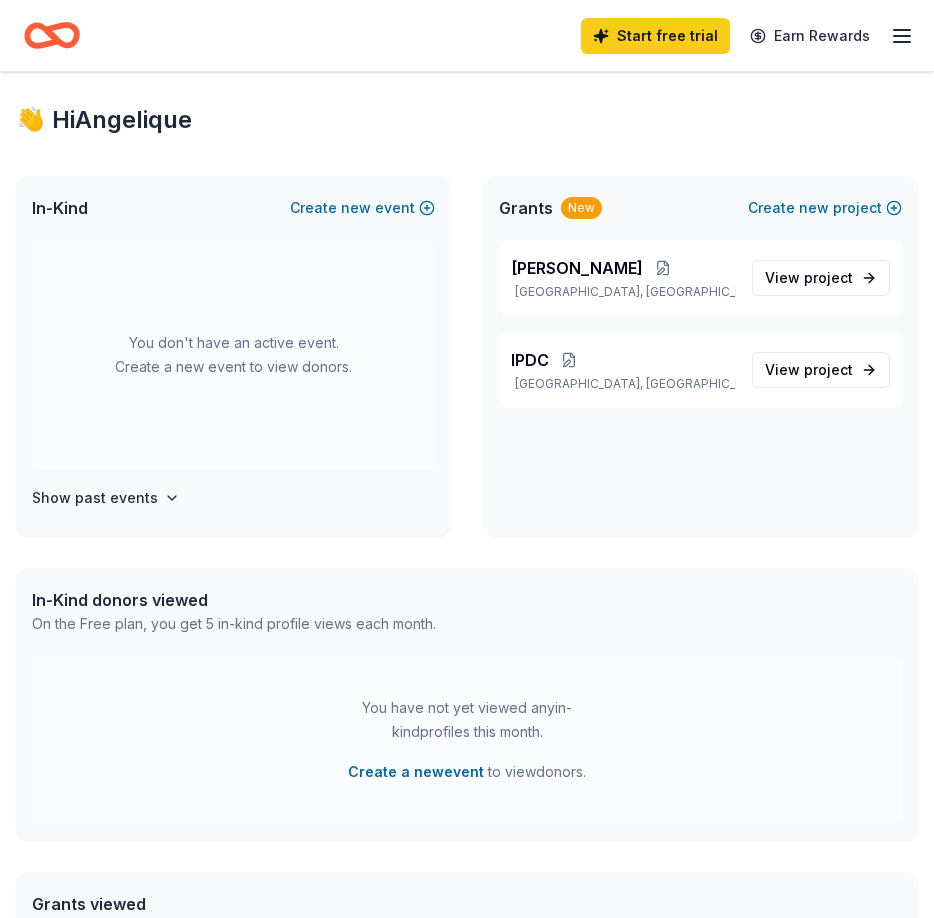 scroll, scrollTop: 0, scrollLeft: 0, axis: both 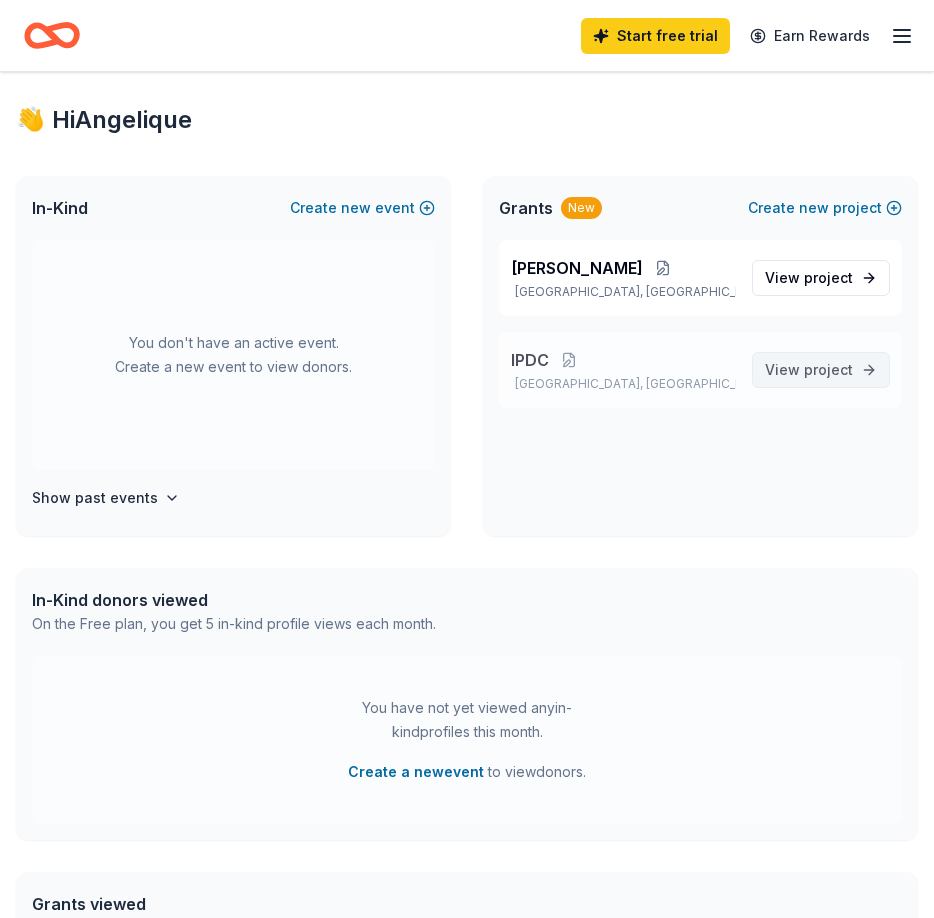click on "View   project" at bounding box center [809, 370] 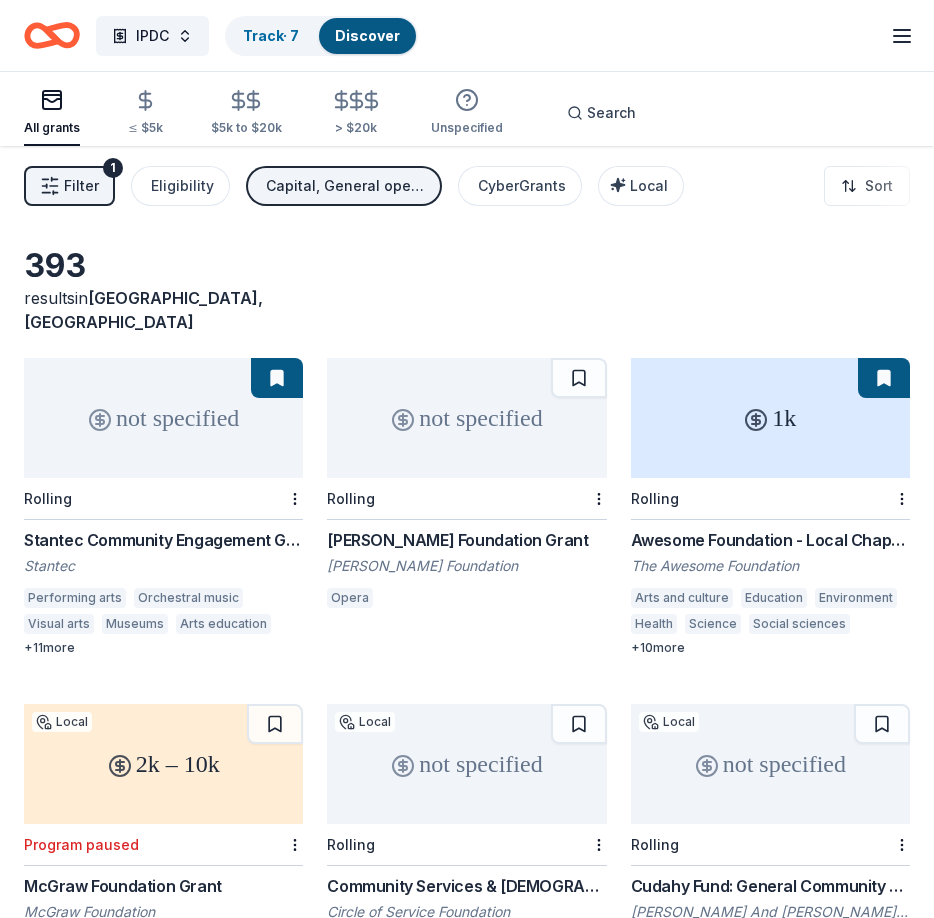 click on "not specified" at bounding box center [163, 418] 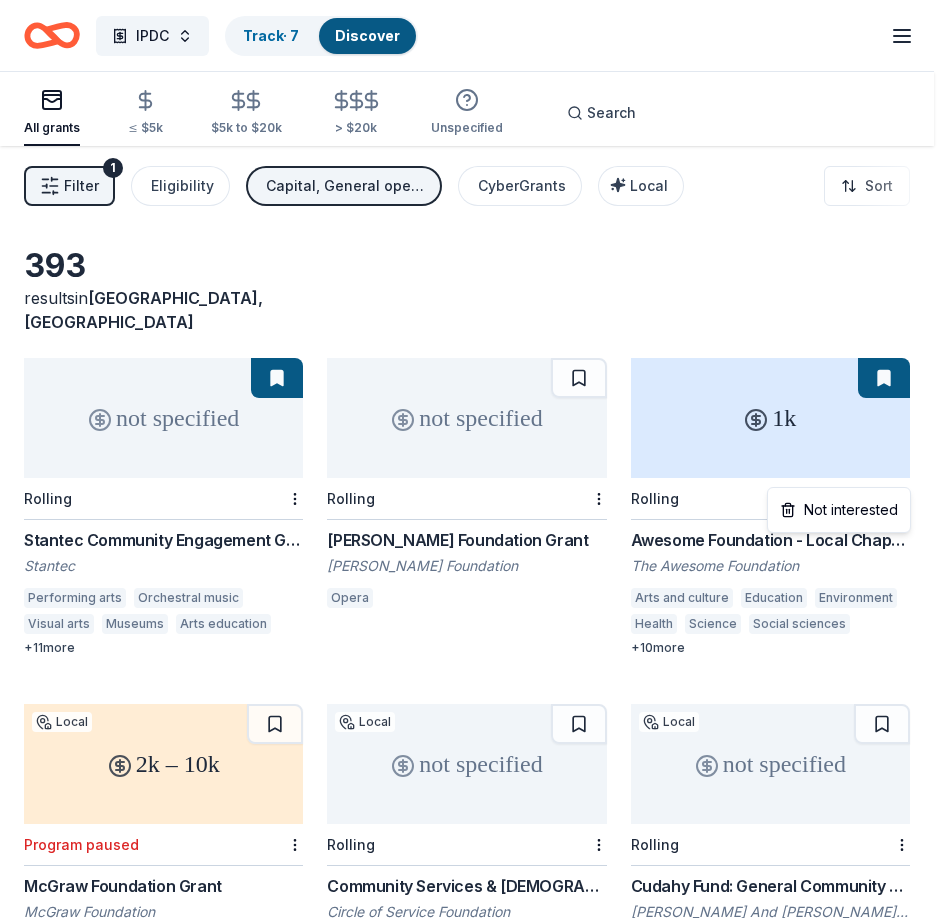 click on "IPDC  Track  · 7 Discover Start free  trial Earn Rewards All grants ≤ $5k $5k to $20k > $20k Unspecified Search Filter 1 Eligibility Capital, General operations, Projects & programming CyberGrants Local Sort 393 results  in  Chicago, IL not specified Rolling Stantec Community Engagement Grant Stantec Performing arts Orchestral music Visual arts Museums Arts education Elementary and secondary education College preparation Vocational education Environment Energy efficiency Air quality Climate change Health care clinics Education services Television Radio +  11  more not specified Rolling Shoshana Foundation Grant Shoshana Foundation Opera 1k Rolling Awesome Foundation - Local Chapter Grants The Awesome Foundation Arts and culture Education Environment Health Science Social sciences Information and communications Public safety Public affairs Agriculture, fishing and forestry Community and economic development Religion Sports and recreation Human rights Human services International relations +  10  more Local" at bounding box center [474, 459] 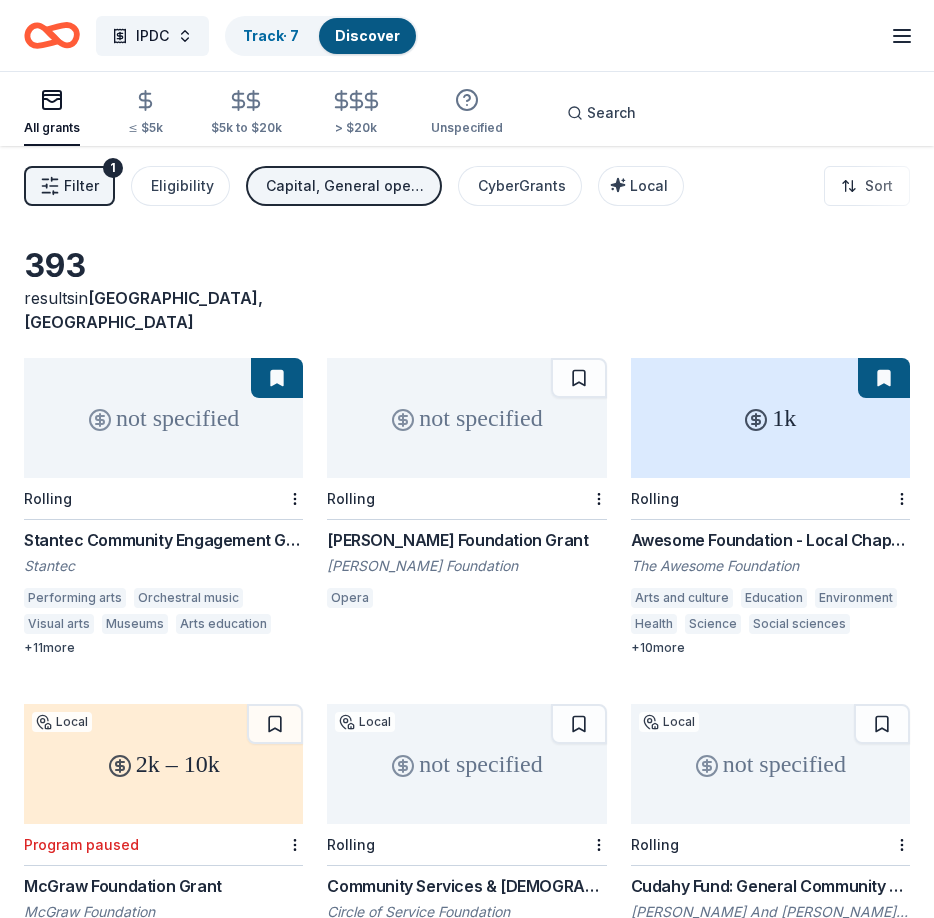 click at bounding box center [884, 378] 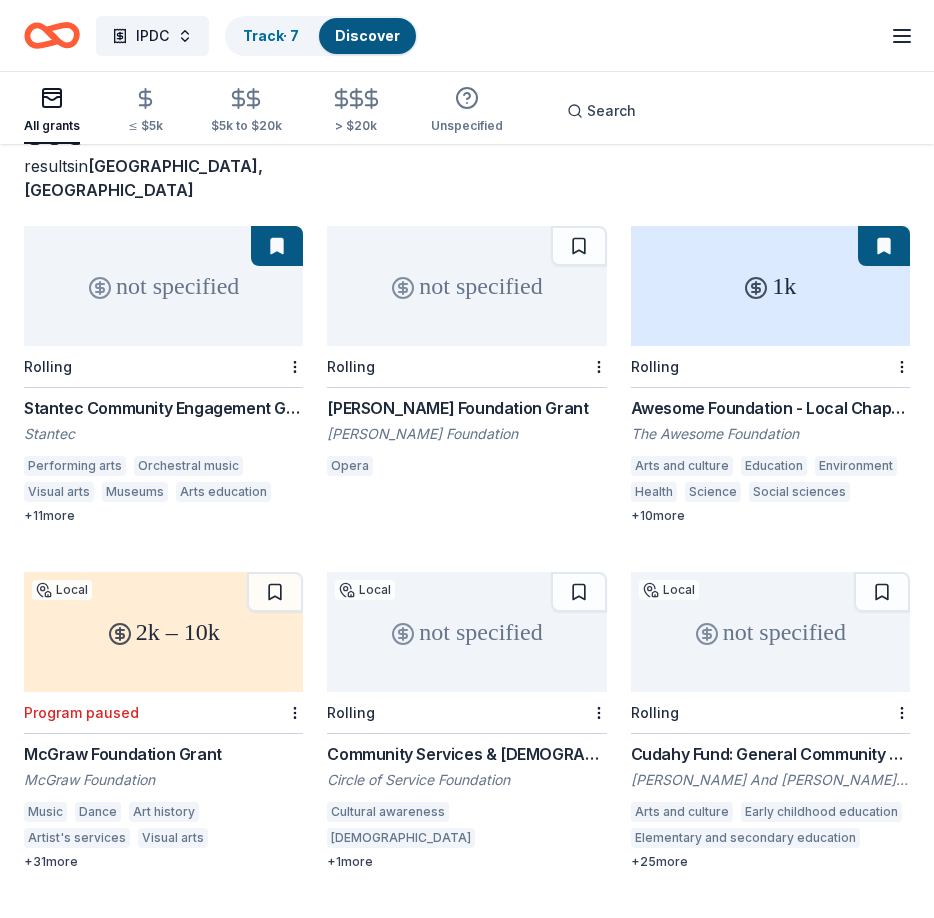 scroll, scrollTop: 141, scrollLeft: 0, axis: vertical 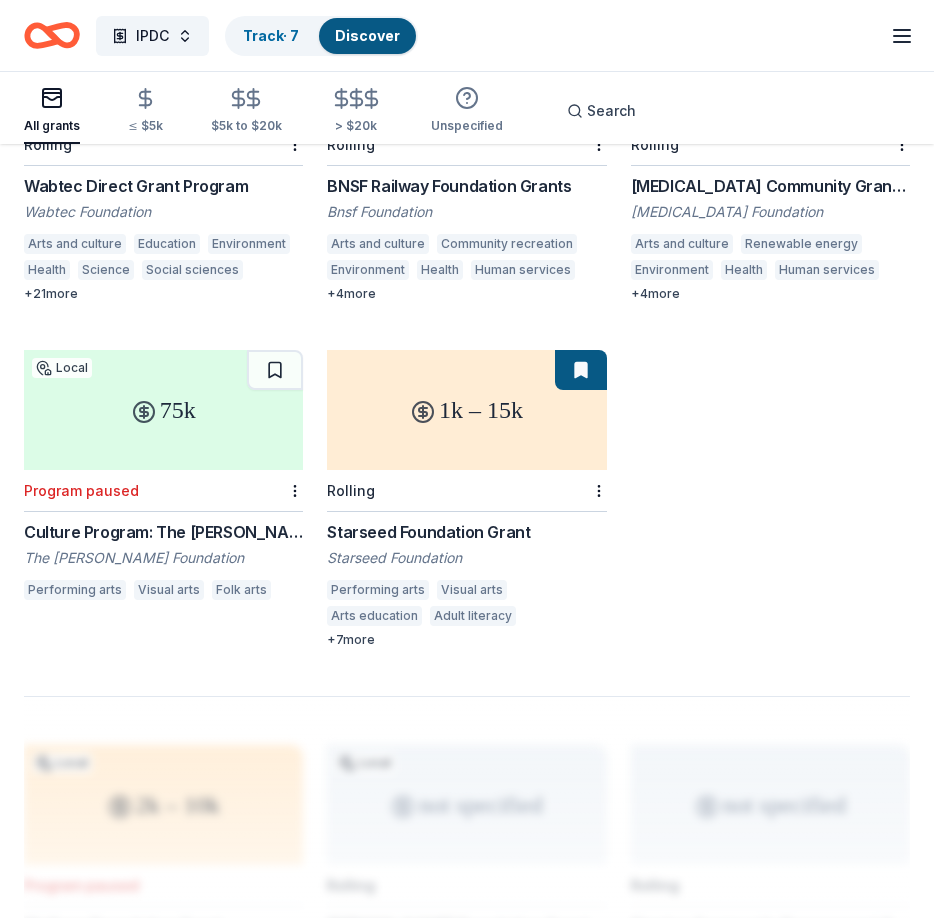 click at bounding box center (581, 370) 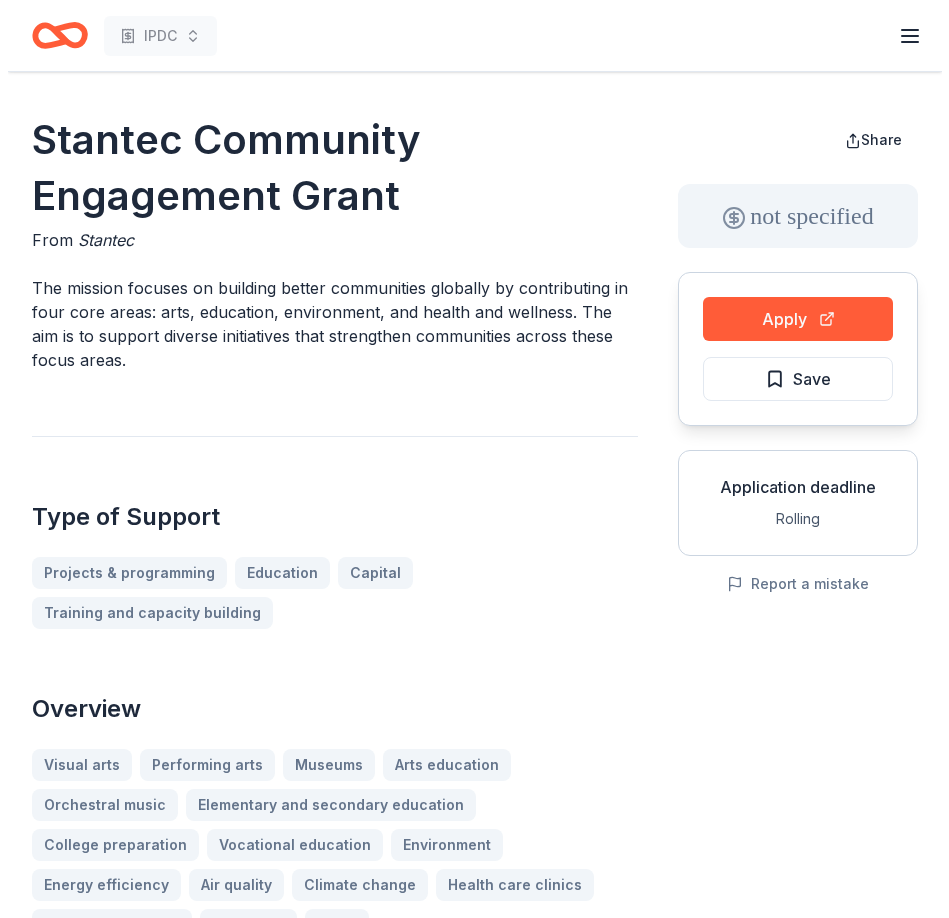 scroll, scrollTop: 0, scrollLeft: 0, axis: both 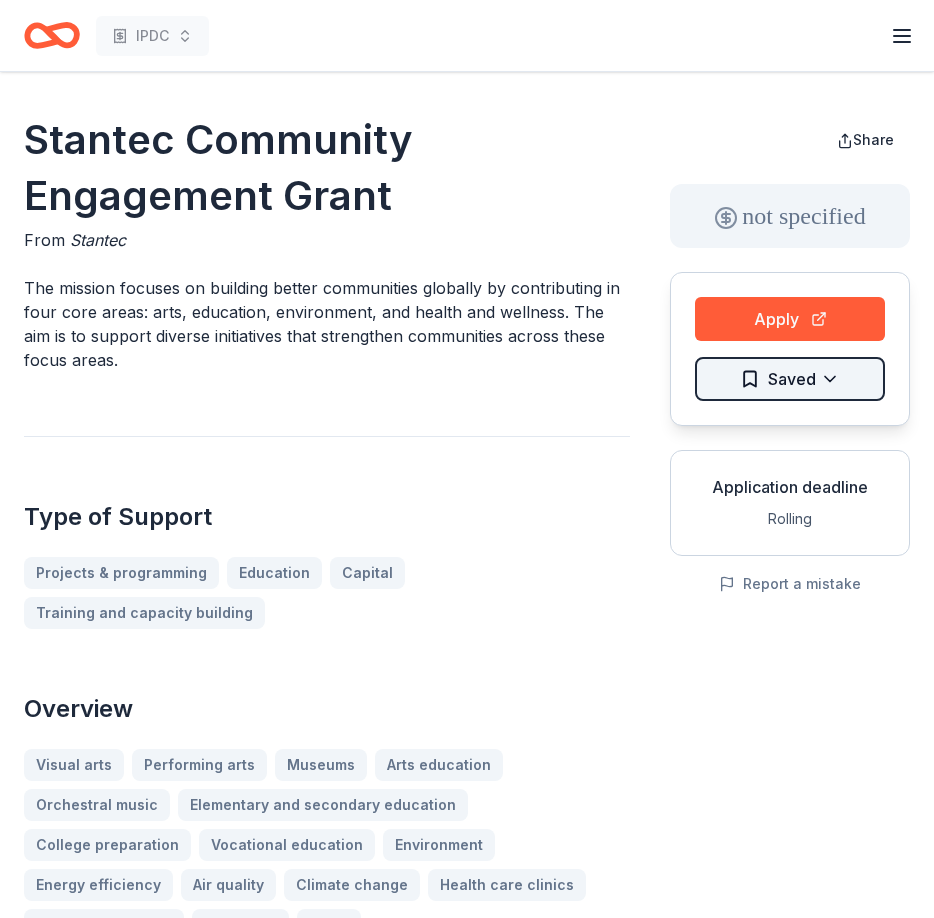 click on "IPDC  Start free  trial Earn Rewards Stantec Community Engagement Grant From   Stantec The mission focuses on building better communities globally by contributing in four core areas: arts, education, environment, and health and wellness. The aim is to support diverse initiatives that strengthen communities across these focus areas. Type of Support Projects & programming Education Capital Training and capacity building Overview Visual arts Performing arts Museums Arts education Orchestral music Elementary and secondary education College preparation Vocational education Environment Energy efficiency Air quality Climate change Health care clinics Education services Television Radio Eligibility Organization's Location Barbados, Canada, Qatar, Saudi Arabia, United Arab Emirates, United Kingdom, USA Program Location See more Organization Type 501(c)(3) Nonprofit Public or government entity Other
Initiatives must take place near a Stantec location
Preference is given to initiatives located near Stantec locations" at bounding box center (467, 459) 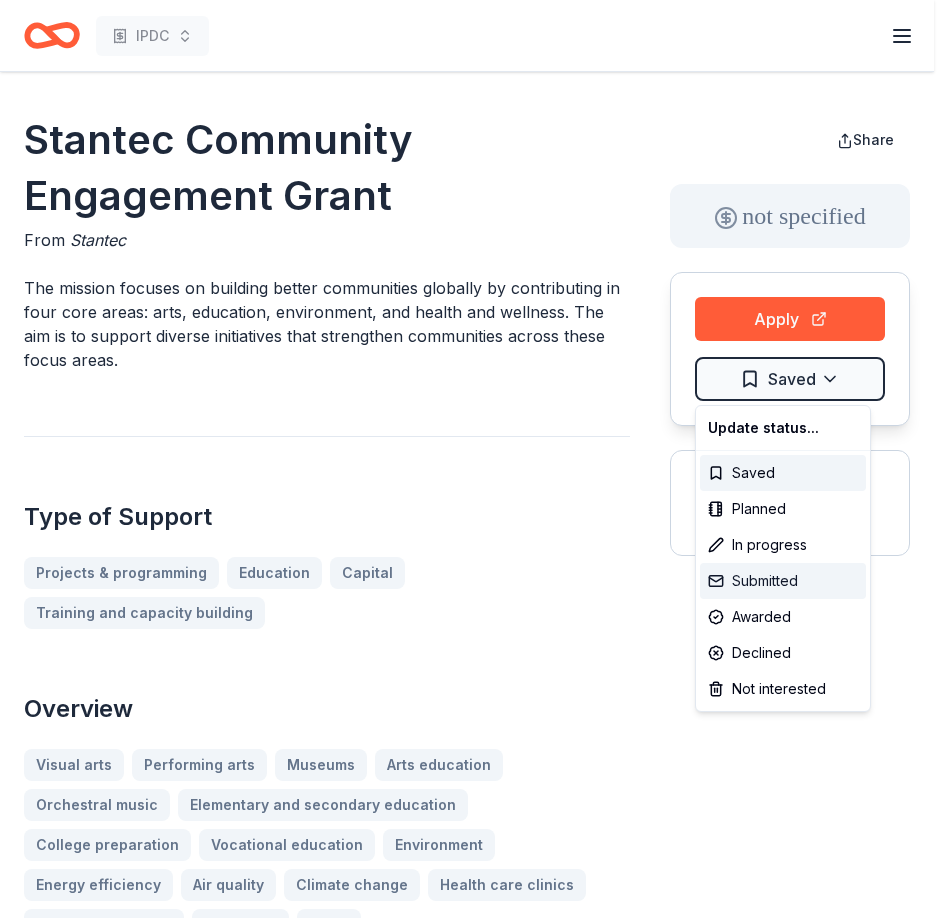 click on "Submitted" at bounding box center (783, 581) 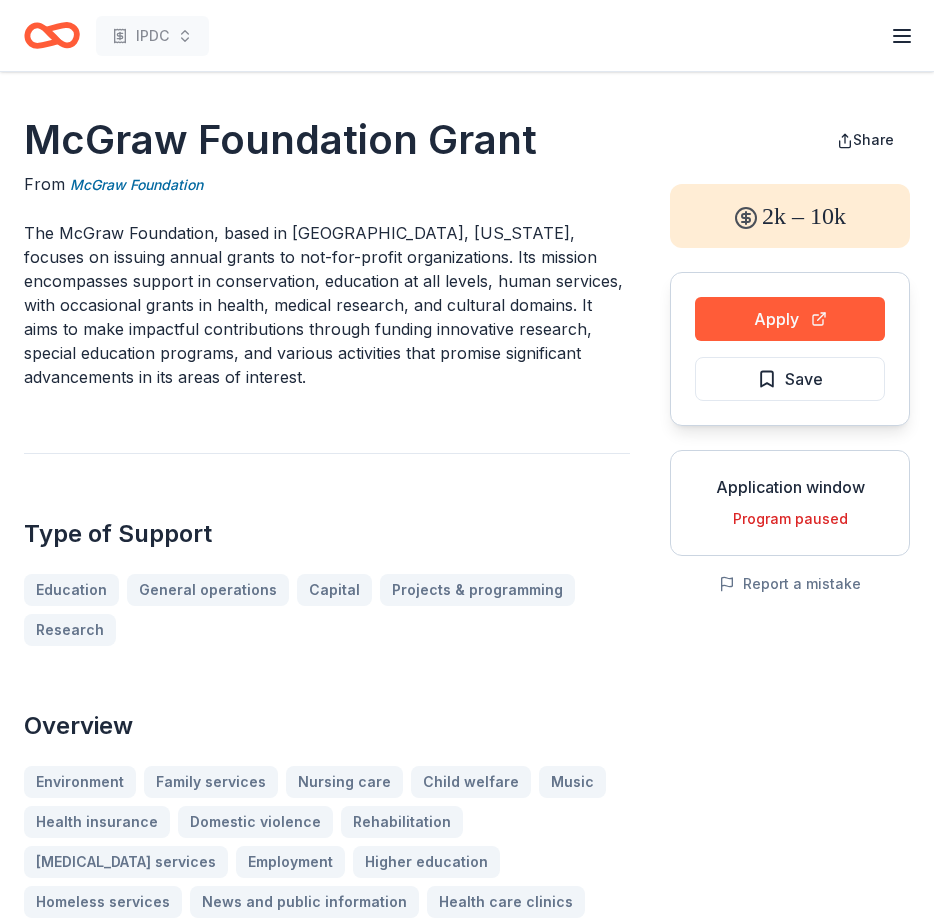 scroll, scrollTop: 0, scrollLeft: 0, axis: both 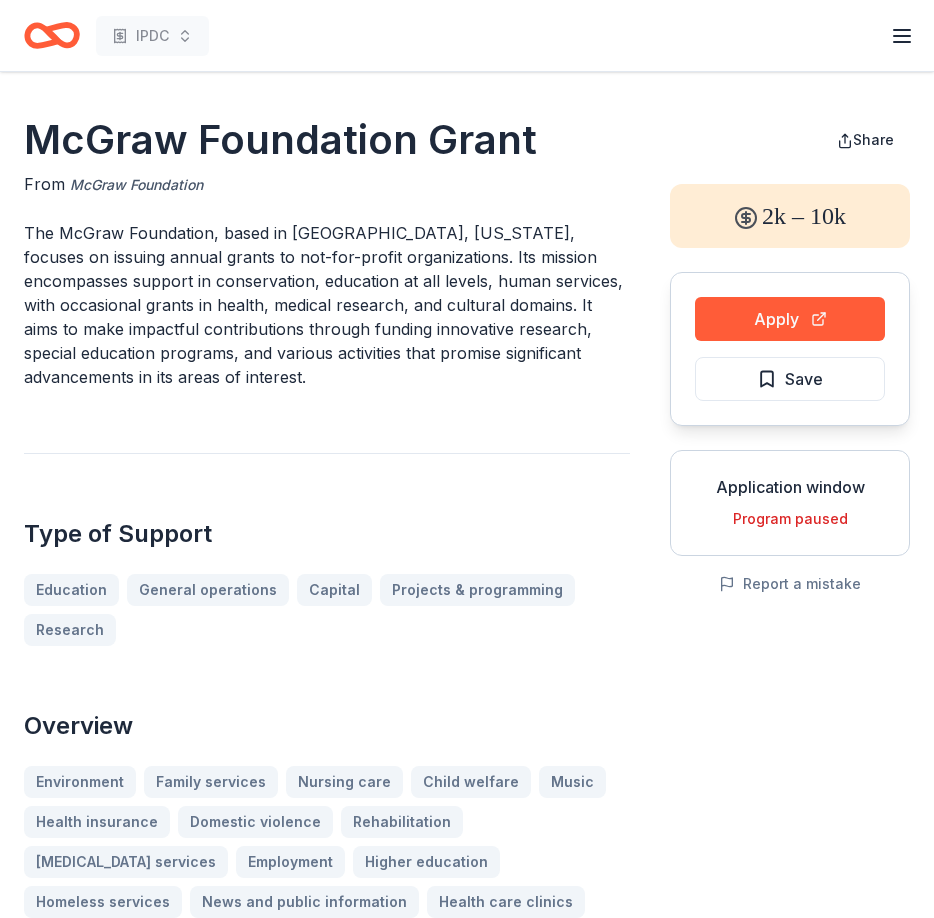 click on "McGraw Foundation" at bounding box center [136, 185] 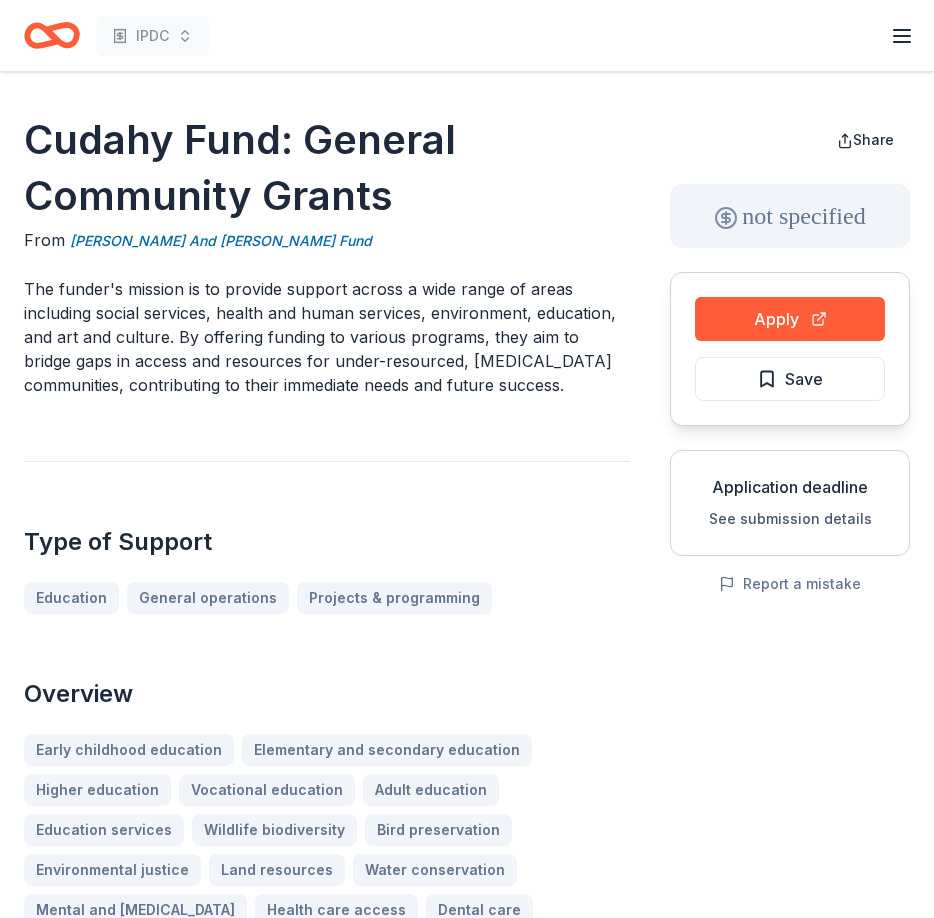 scroll, scrollTop: 0, scrollLeft: 0, axis: both 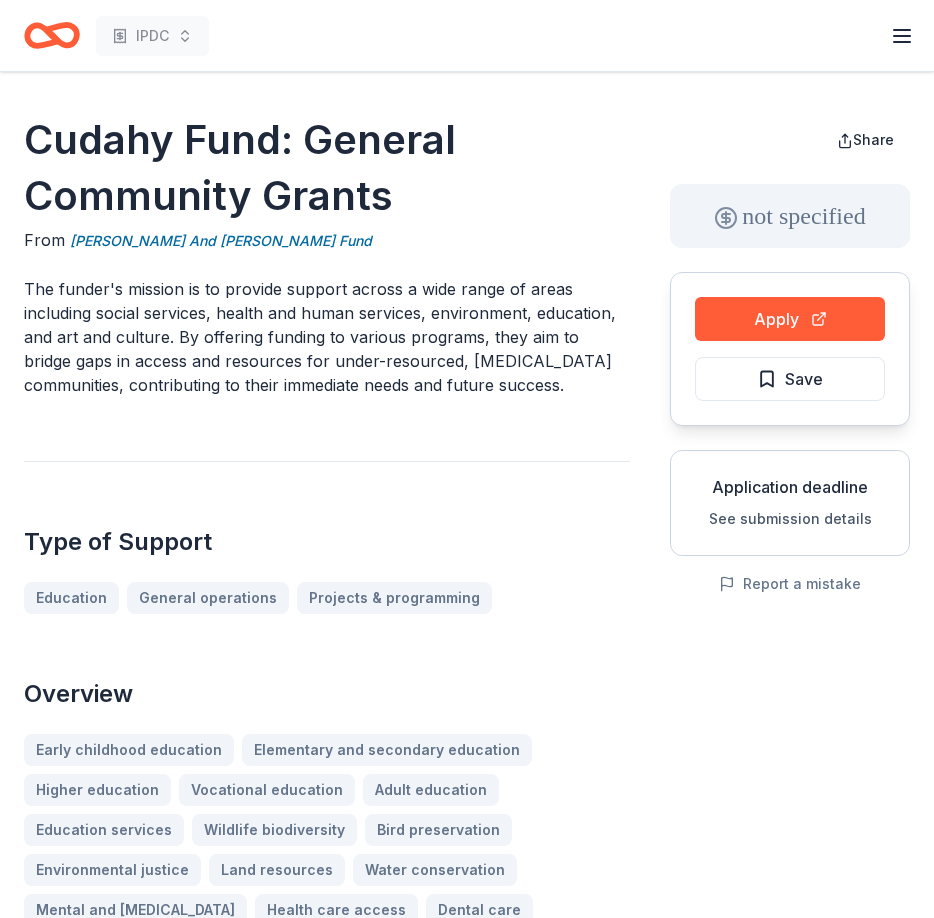 drag, startPoint x: 359, startPoint y: 198, endPoint x: -31, endPoint y: 113, distance: 399.15536 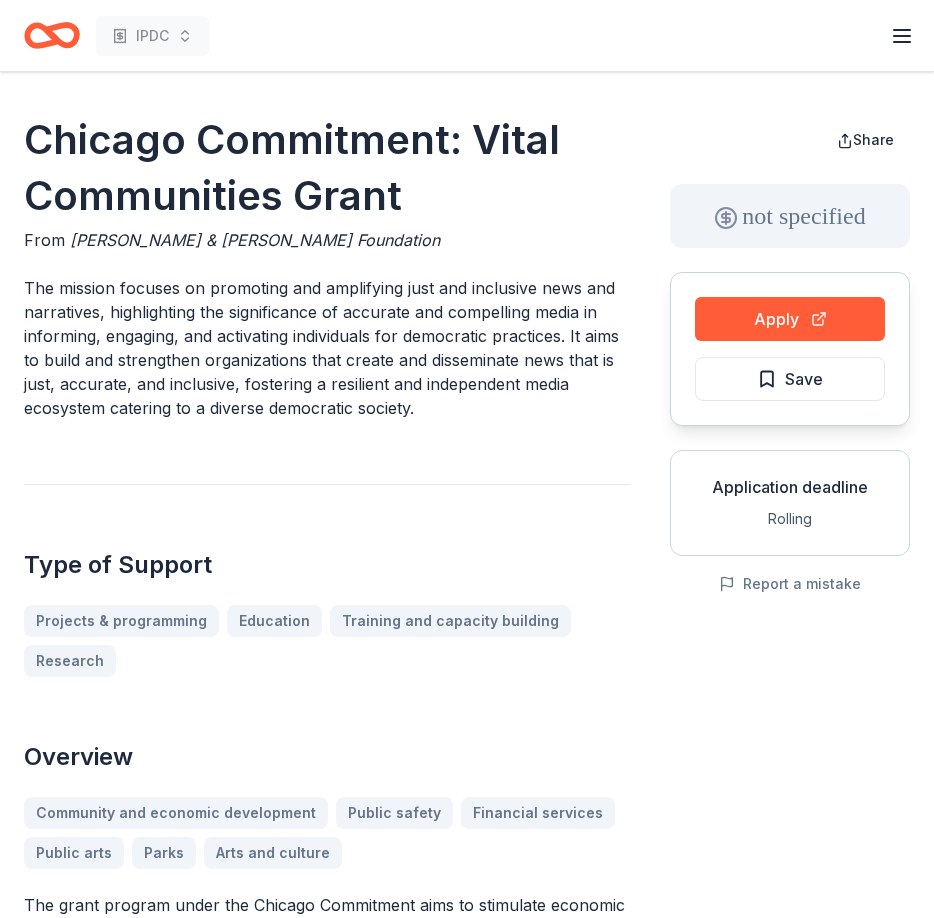 scroll, scrollTop: 0, scrollLeft: 0, axis: both 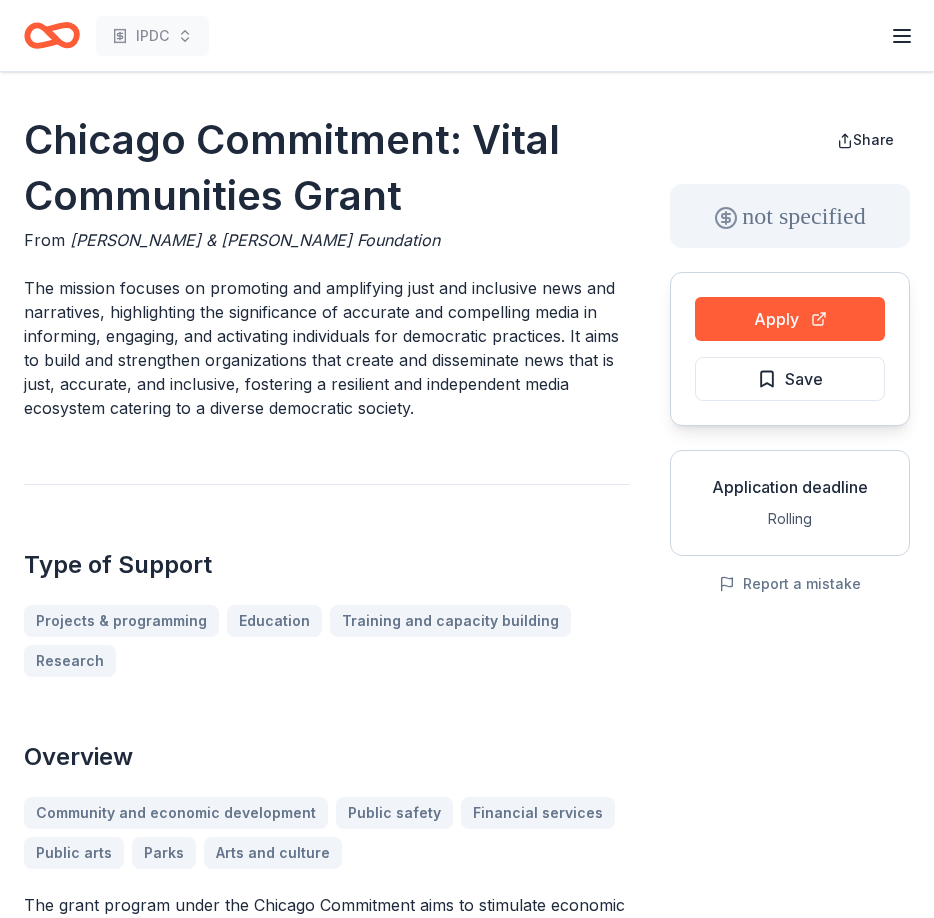 drag, startPoint x: 456, startPoint y: 197, endPoint x: 21, endPoint y: 140, distance: 438.7186 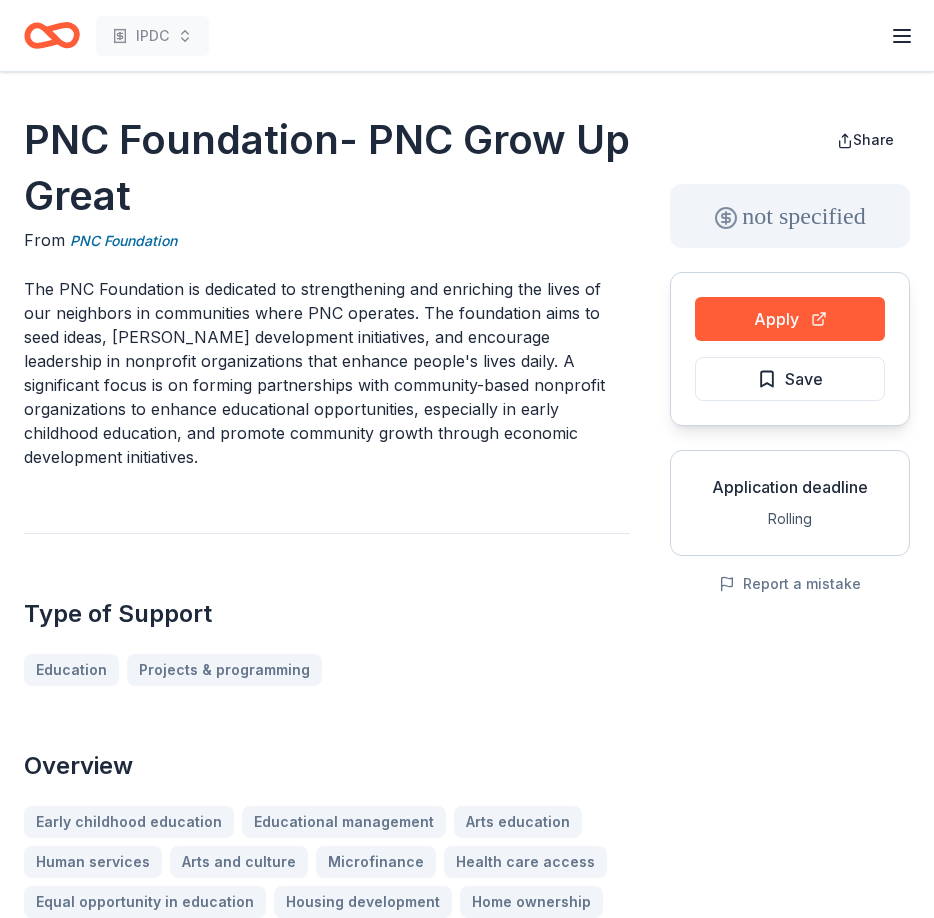 scroll, scrollTop: 0, scrollLeft: 0, axis: both 